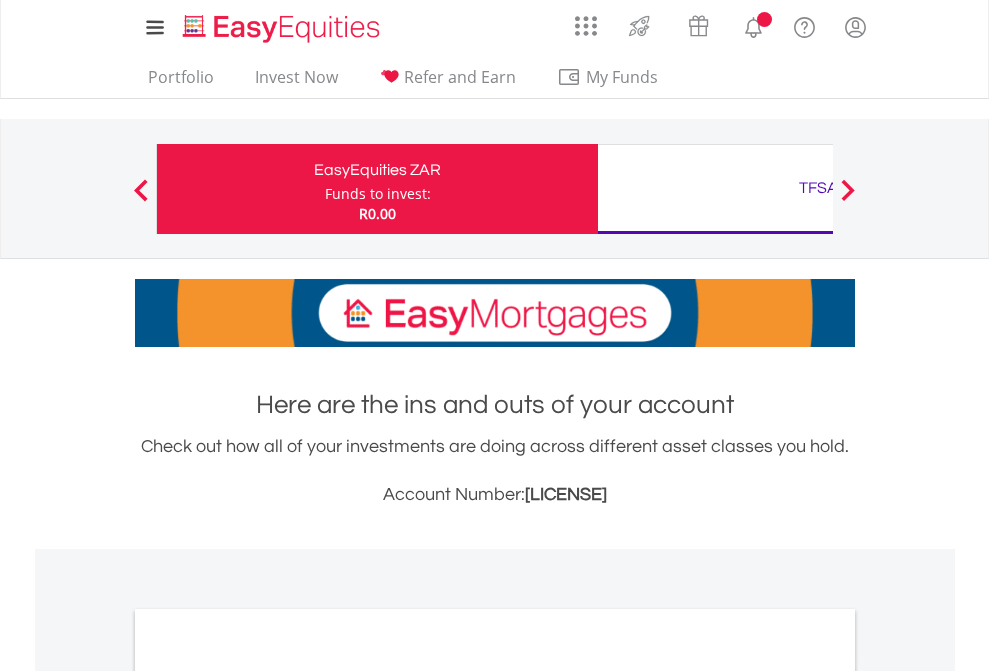 scroll, scrollTop: 0, scrollLeft: 0, axis: both 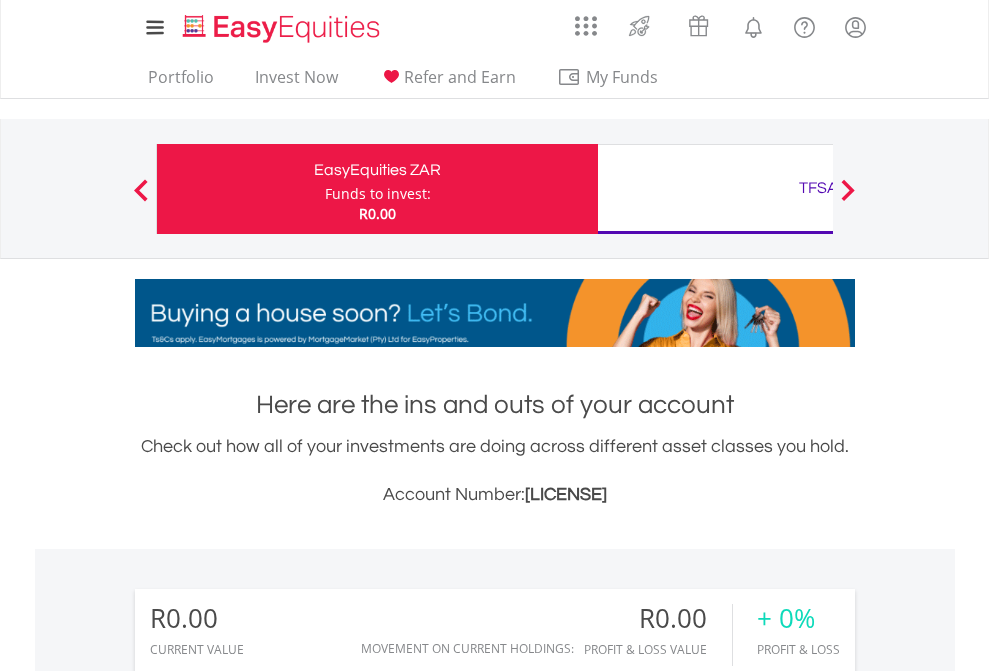 click on "Funds to invest:" at bounding box center [378, 194] 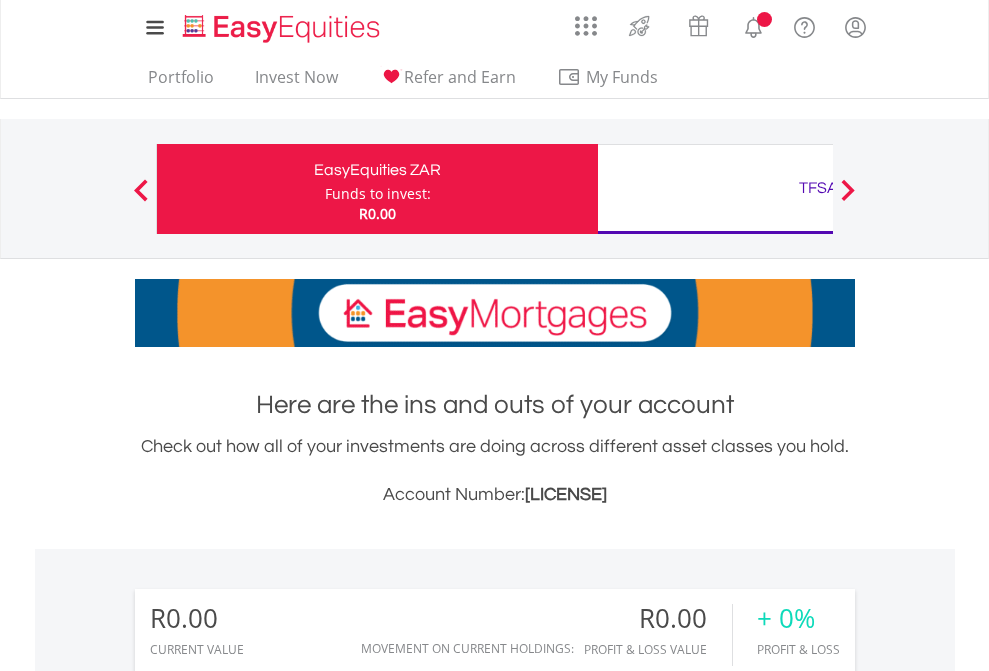 scroll, scrollTop: 0, scrollLeft: 0, axis: both 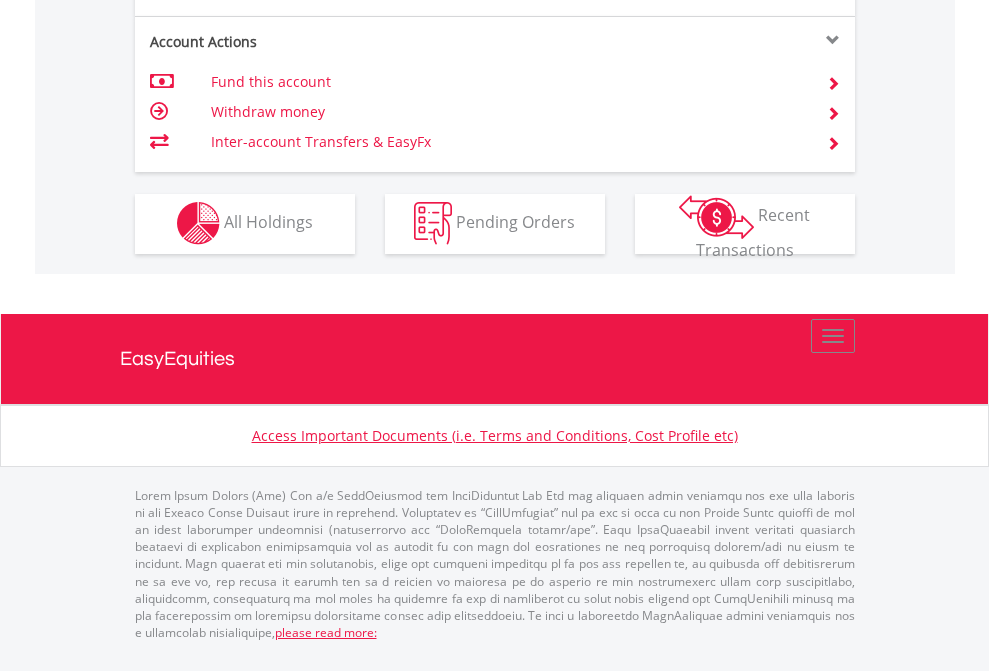 click on "Investment types" at bounding box center [706, -353] 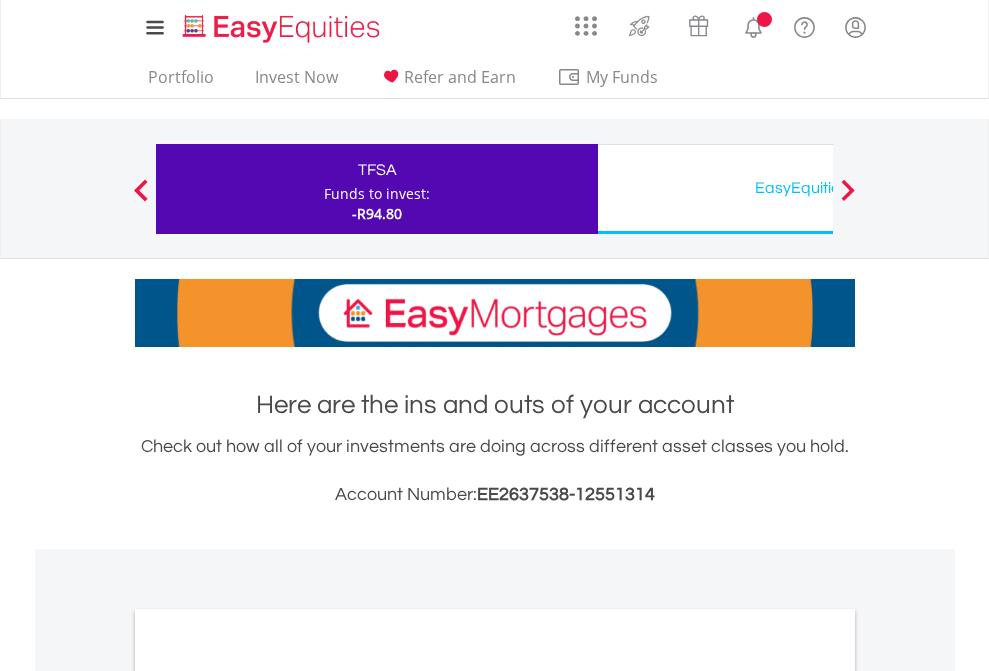 scroll, scrollTop: 0, scrollLeft: 0, axis: both 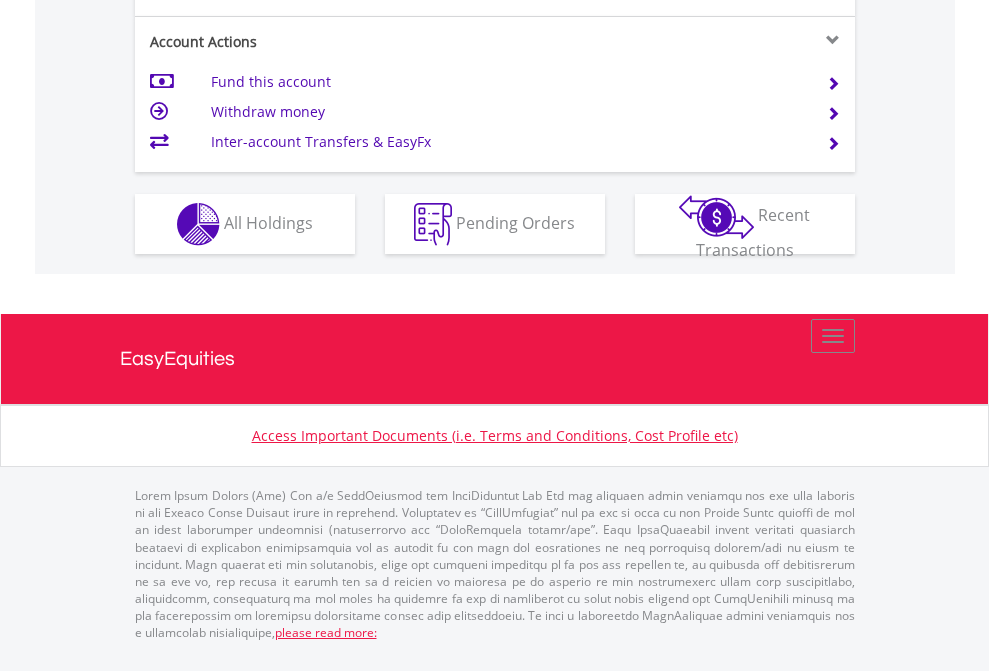 click on "Investment types" at bounding box center (706, -337) 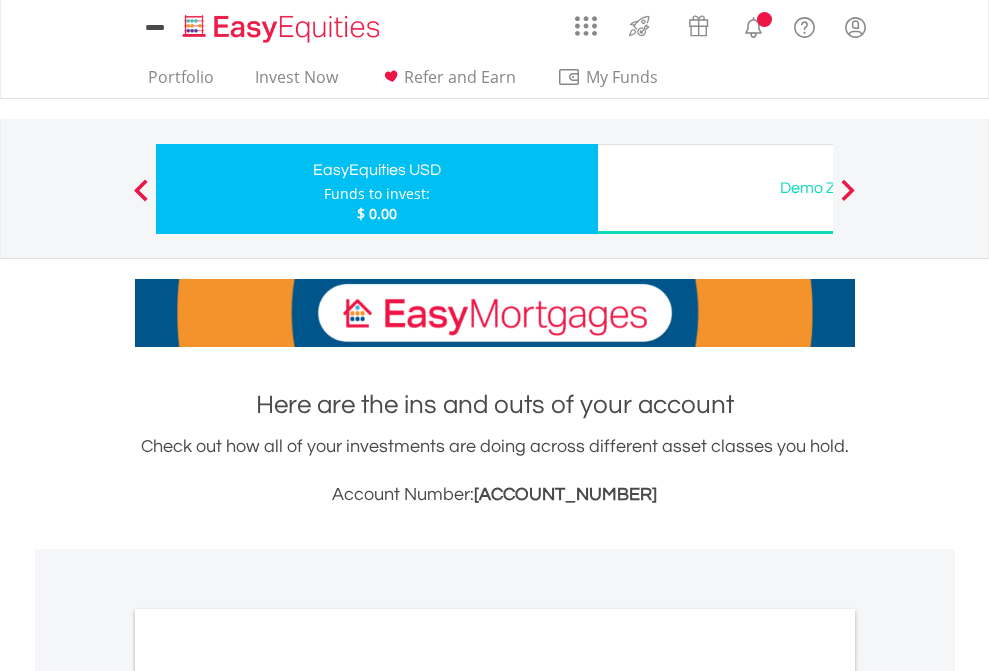 scroll, scrollTop: 0, scrollLeft: 0, axis: both 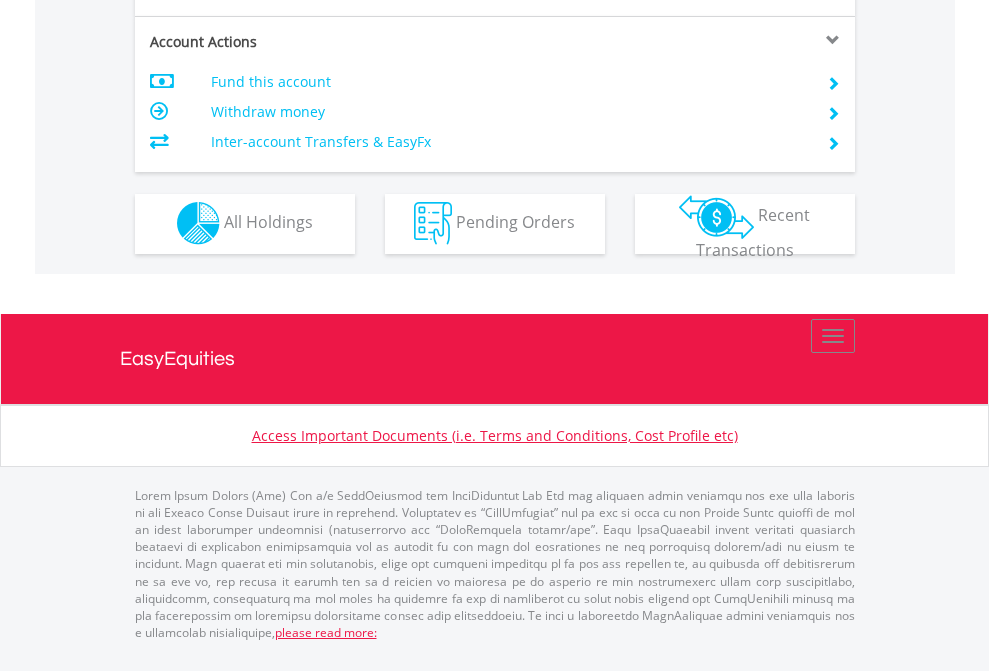 click on "Investment types" at bounding box center [706, -353] 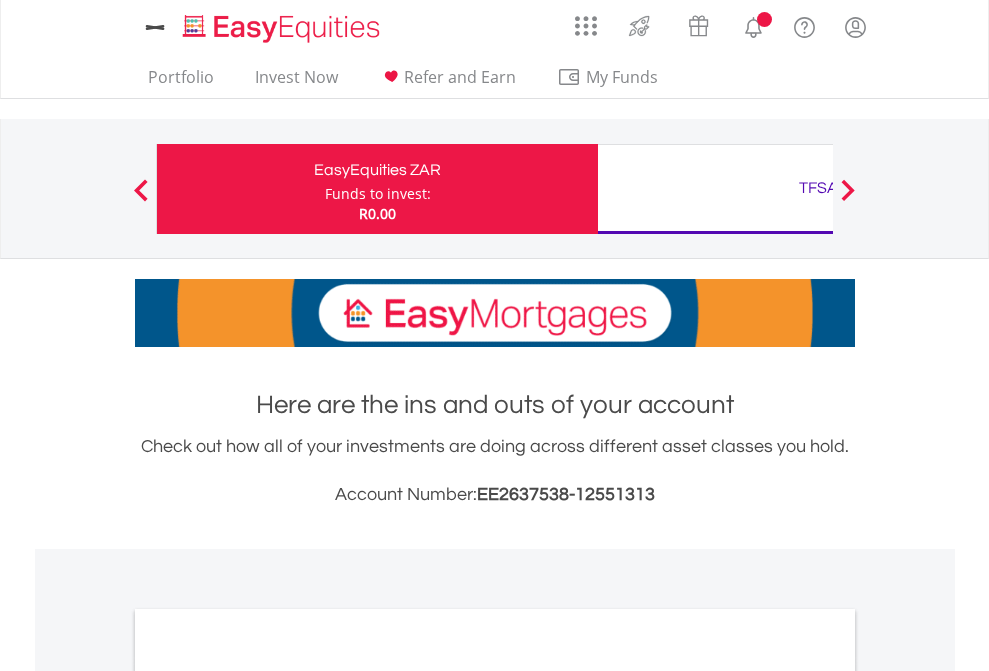 scroll, scrollTop: 1202, scrollLeft: 0, axis: vertical 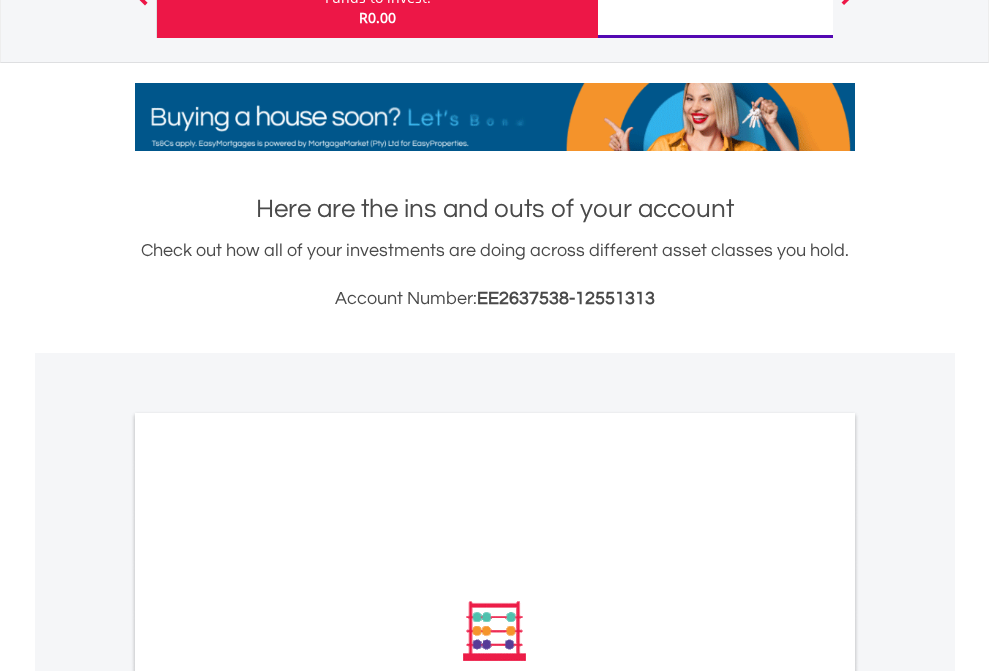 click on "All Holdings" at bounding box center [268, 900] 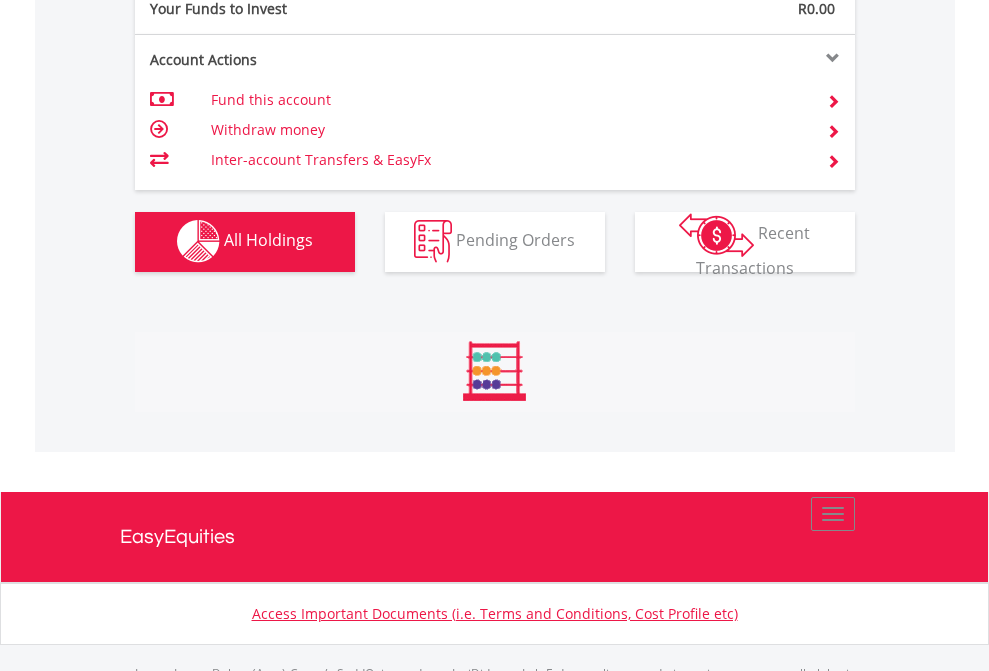 scroll, scrollTop: 999808, scrollLeft: 999687, axis: both 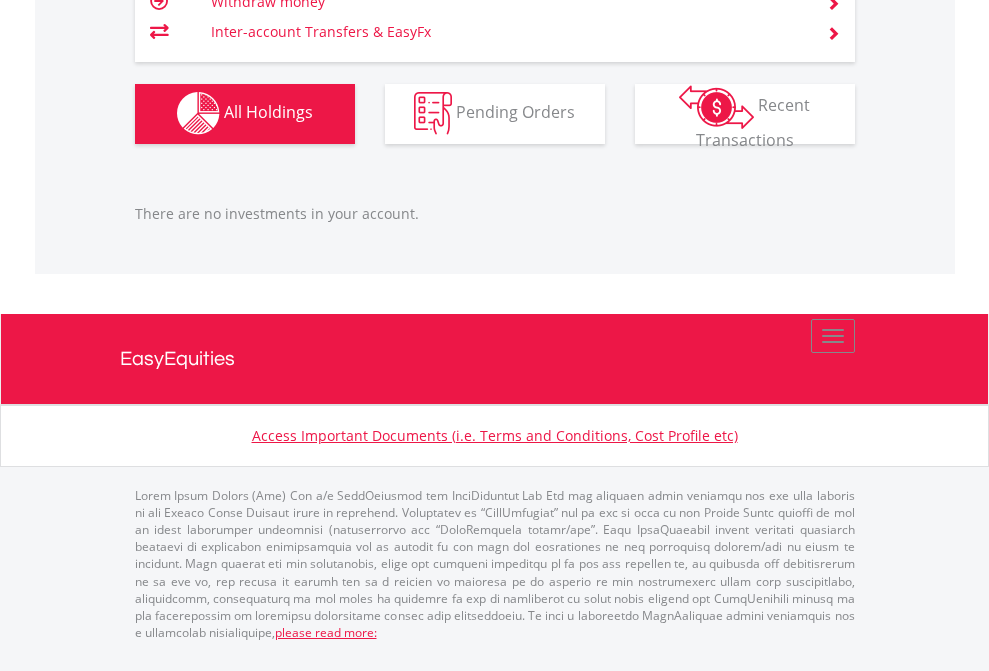 click on "TFSA" at bounding box center [818, -1142] 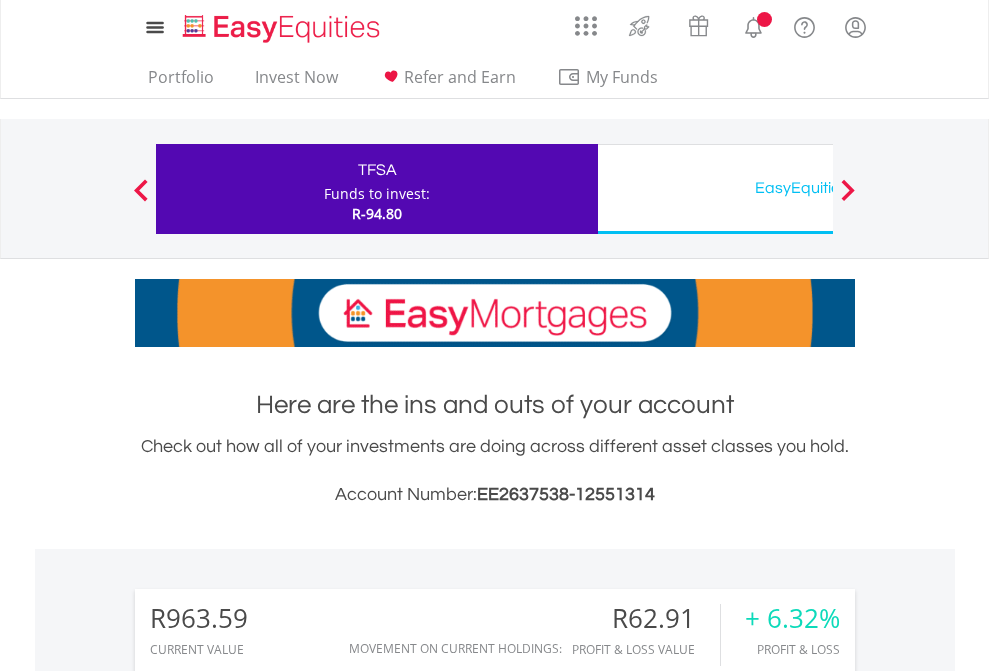 scroll, scrollTop: 0, scrollLeft: 0, axis: both 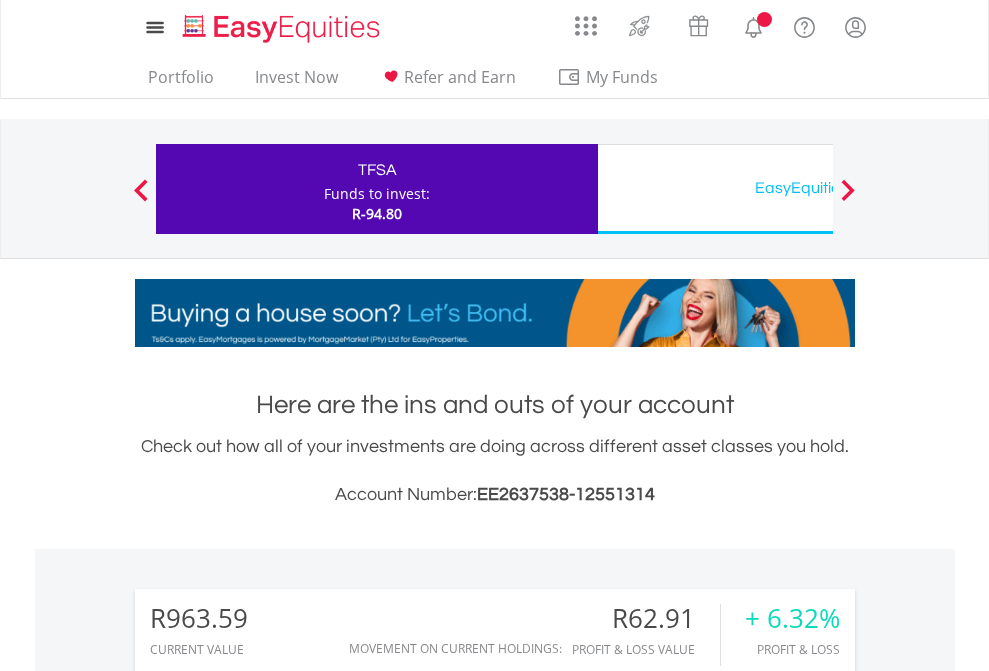 click on "All Holdings" at bounding box center (268, 1466) 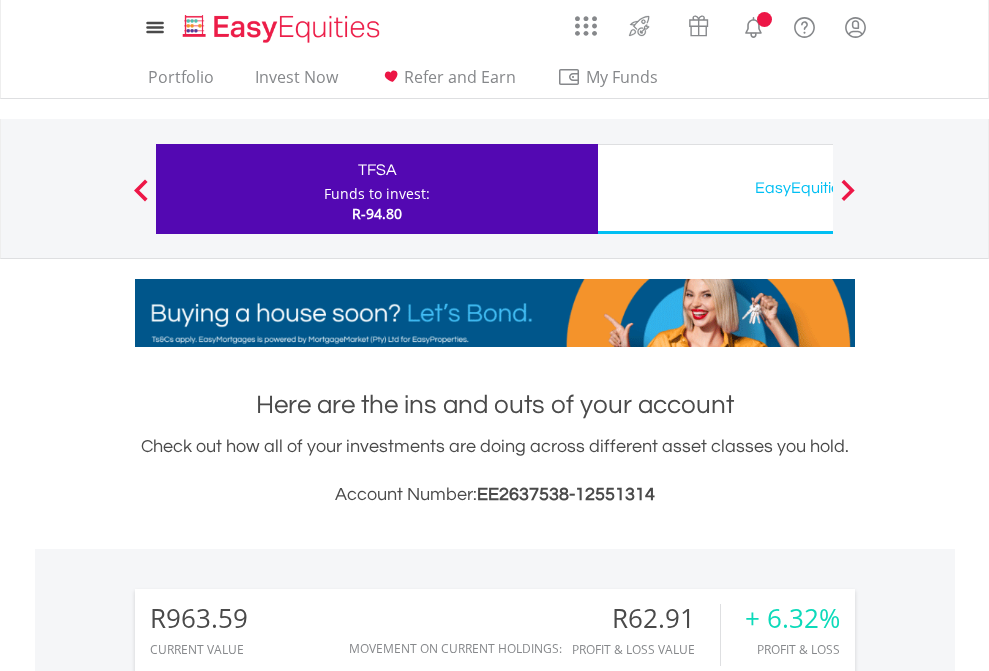 scroll, scrollTop: 1493, scrollLeft: 0, axis: vertical 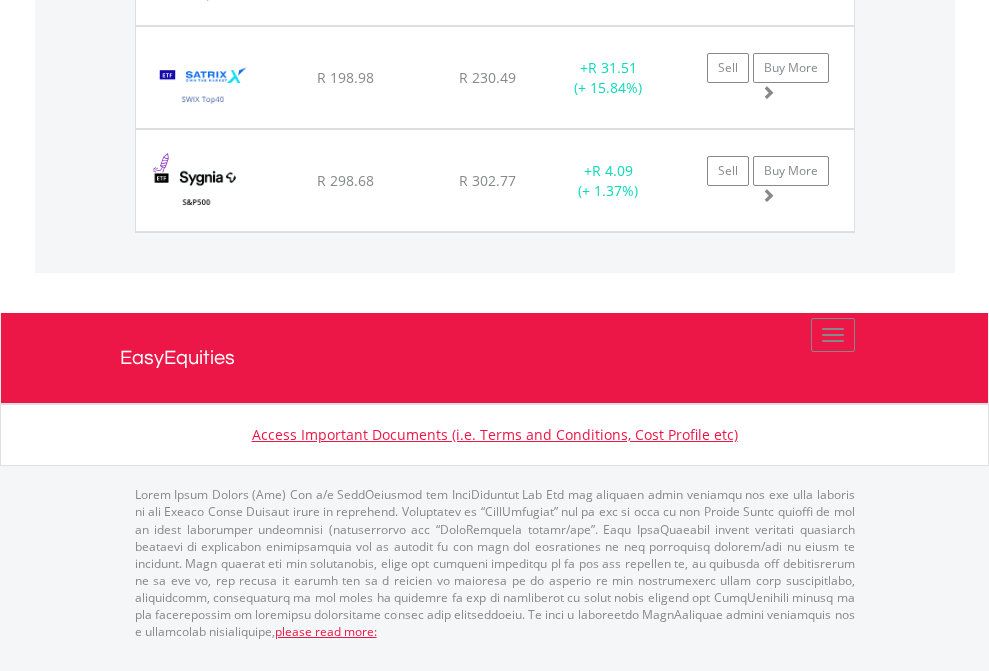 click on "EasyEquities USD" at bounding box center [818, -1545] 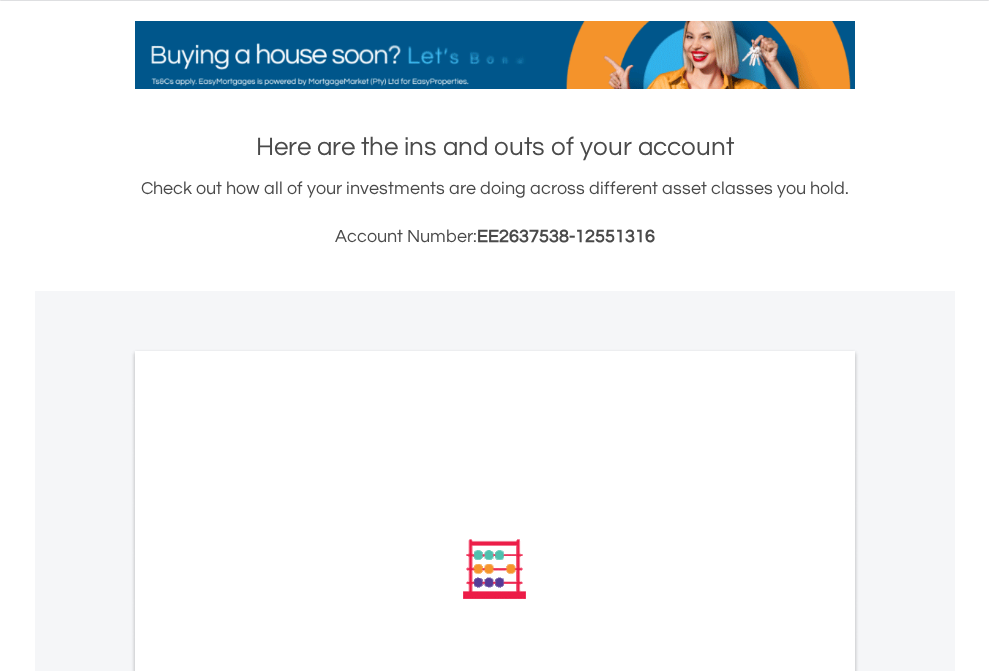 click on "All Holdings" at bounding box center (268, 838) 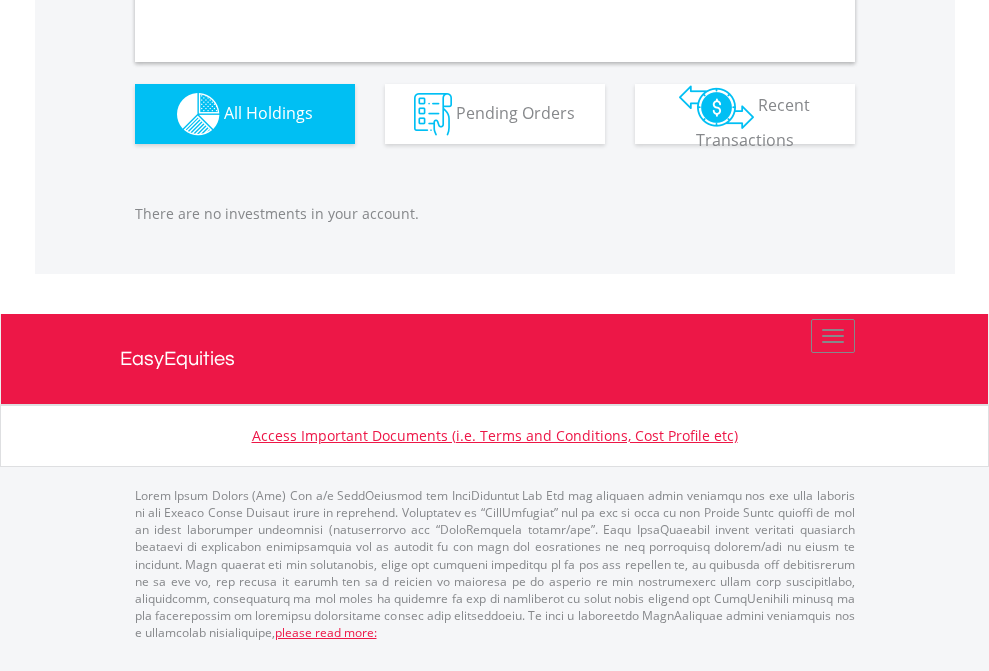 scroll, scrollTop: 1980, scrollLeft: 0, axis: vertical 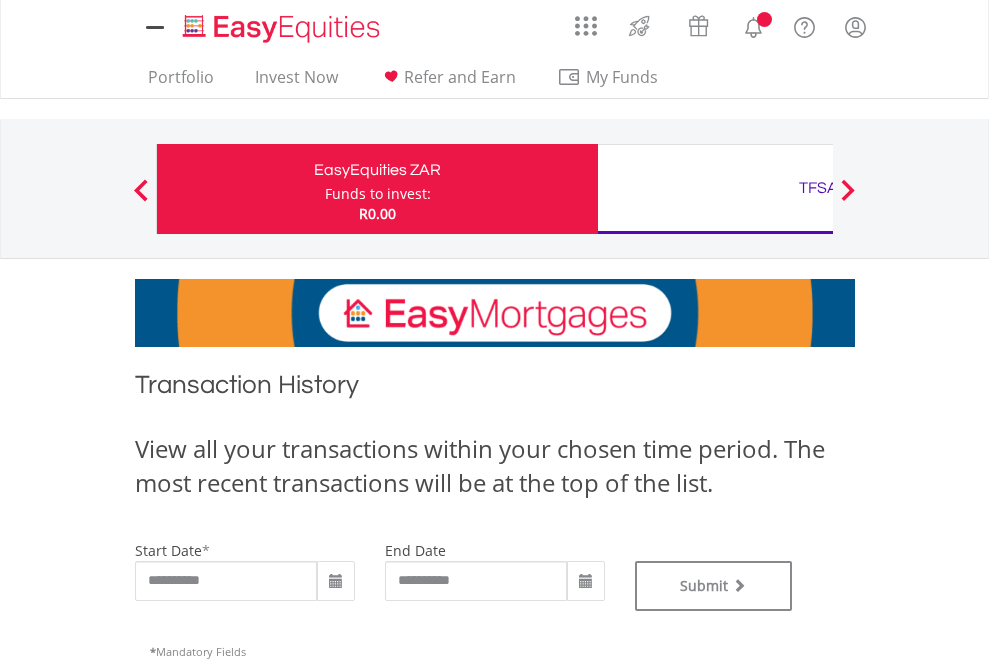 type on "**********" 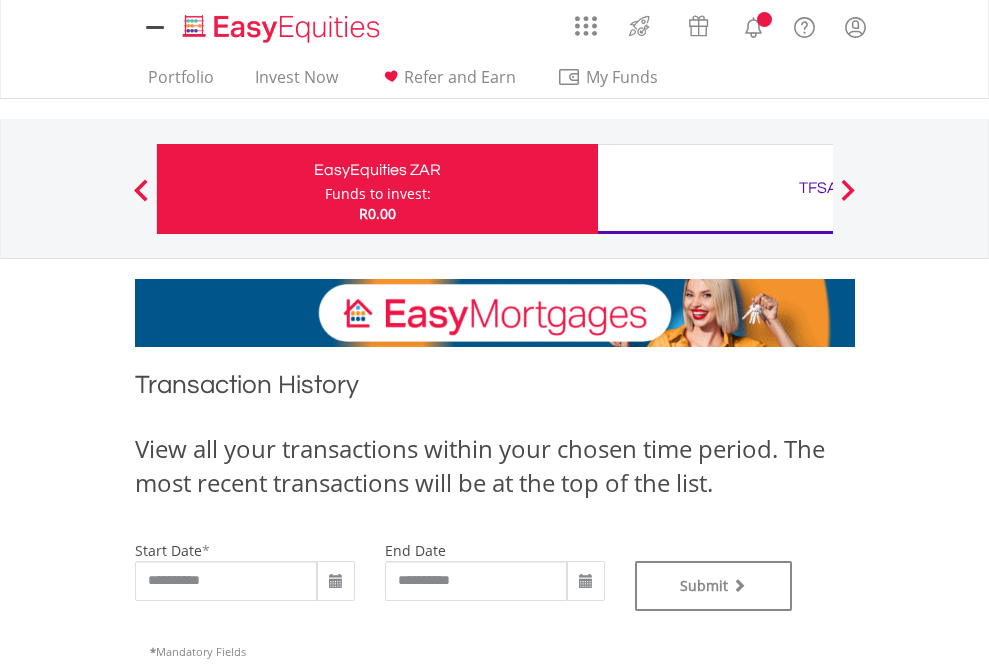 scroll, scrollTop: 0, scrollLeft: 0, axis: both 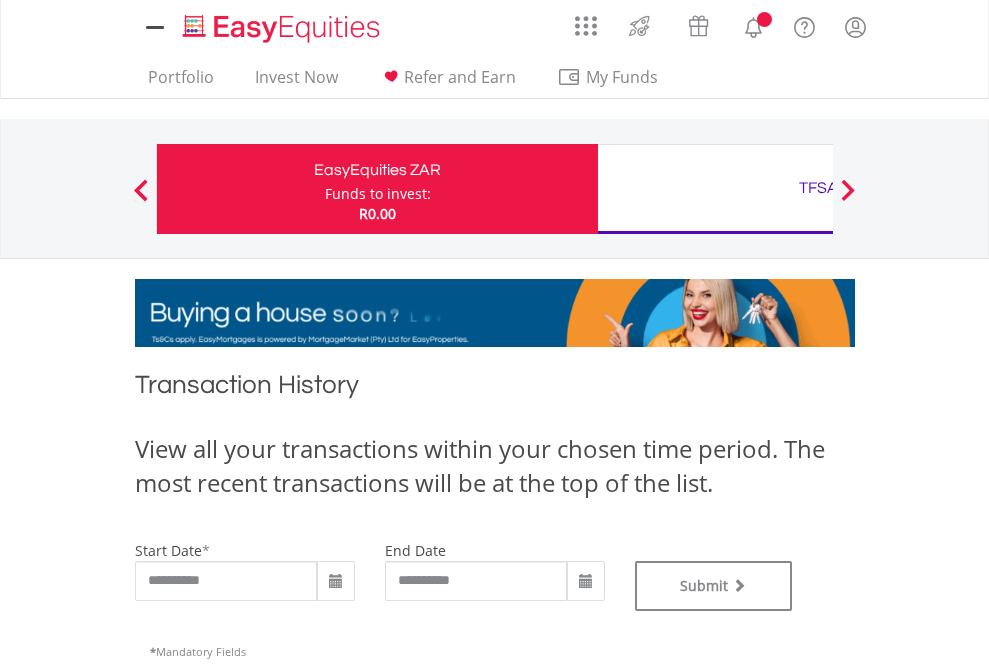type on "**********" 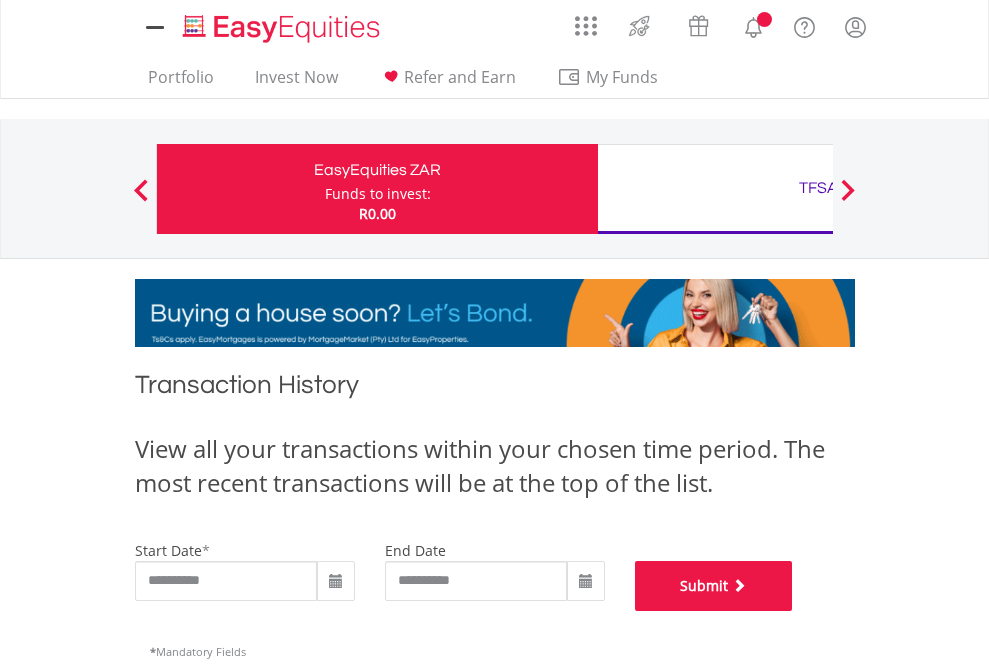 click on "Submit" at bounding box center (714, 586) 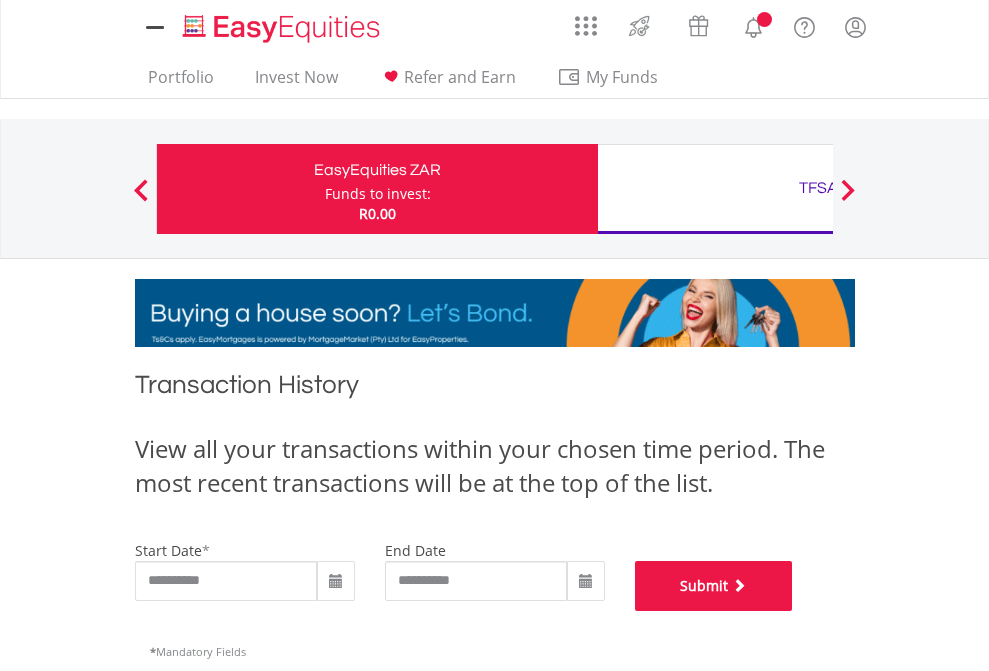 scroll, scrollTop: 811, scrollLeft: 0, axis: vertical 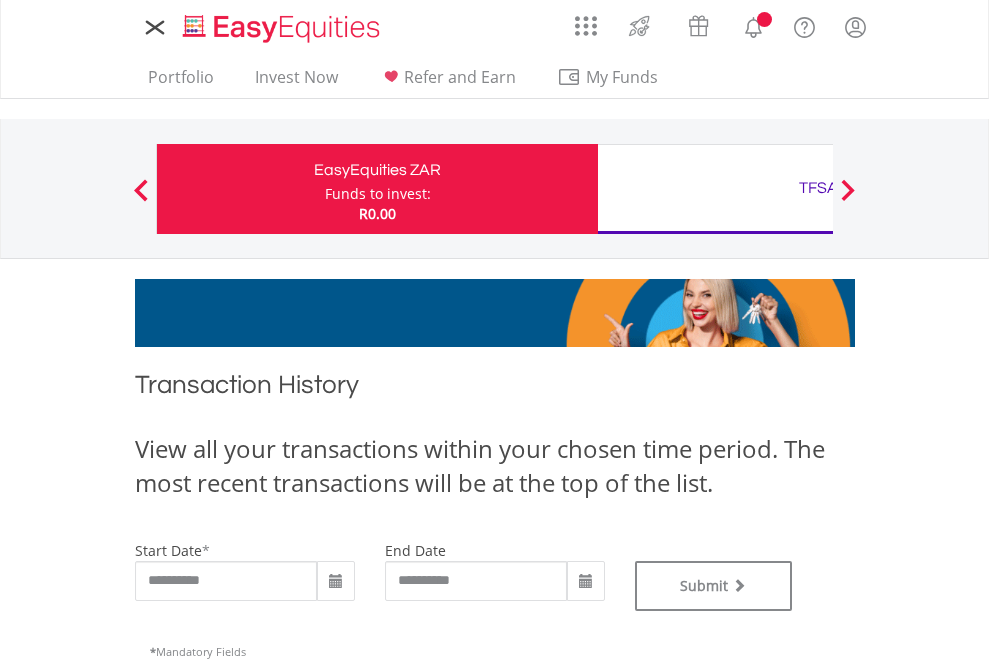 click on "TFSA" at bounding box center [818, 188] 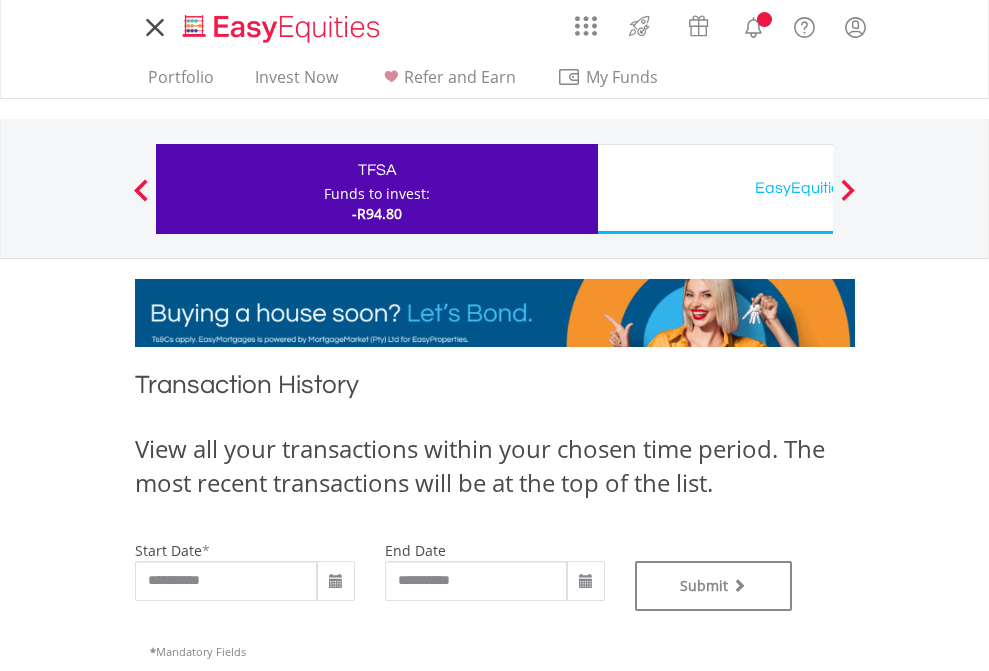 scroll, scrollTop: 0, scrollLeft: 0, axis: both 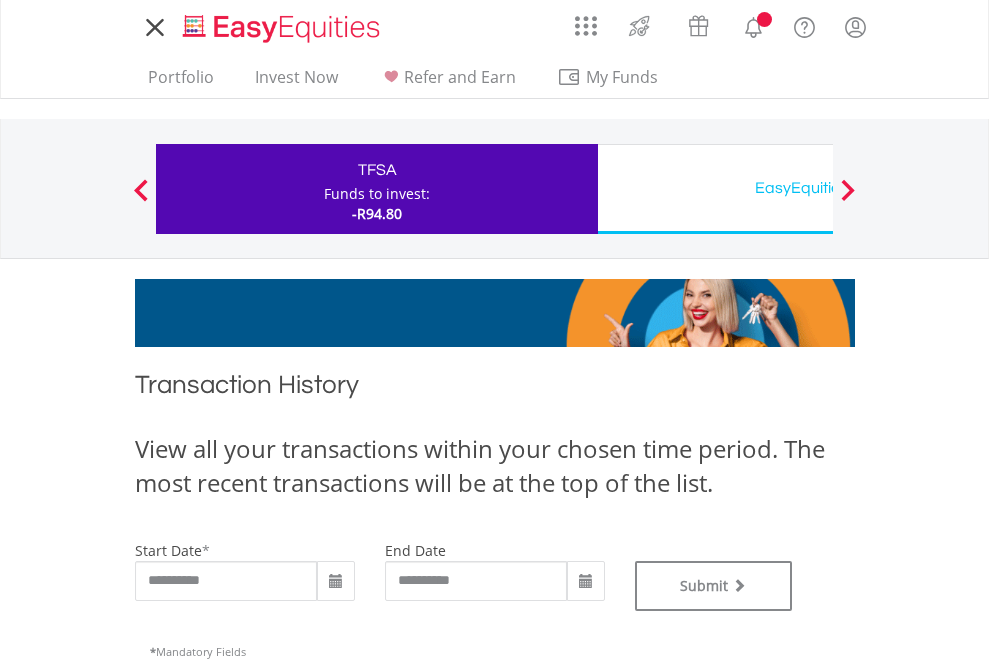 type on "**********" 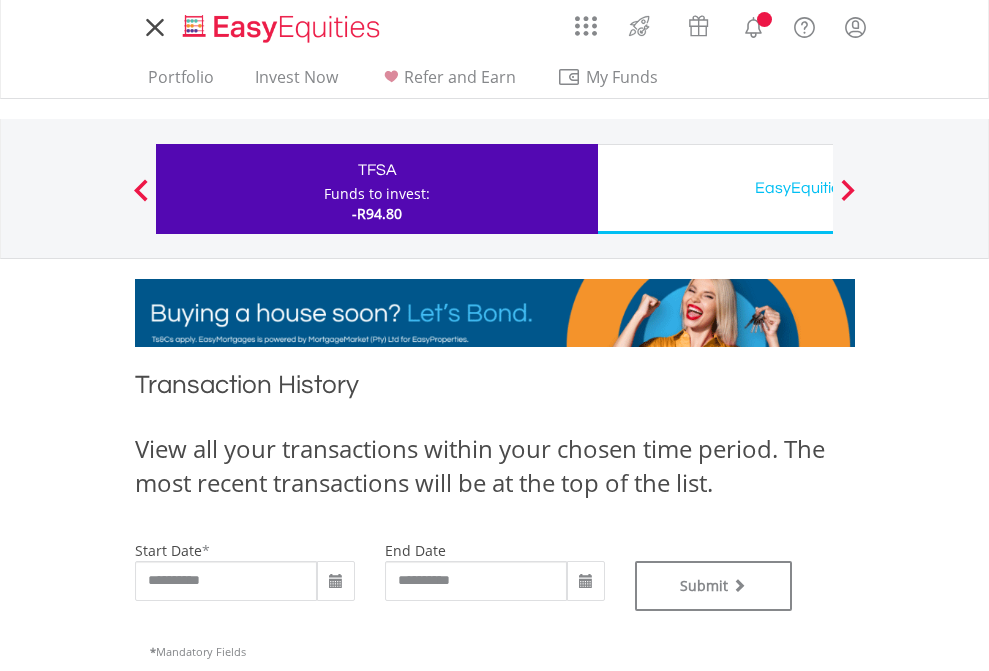 type on "**********" 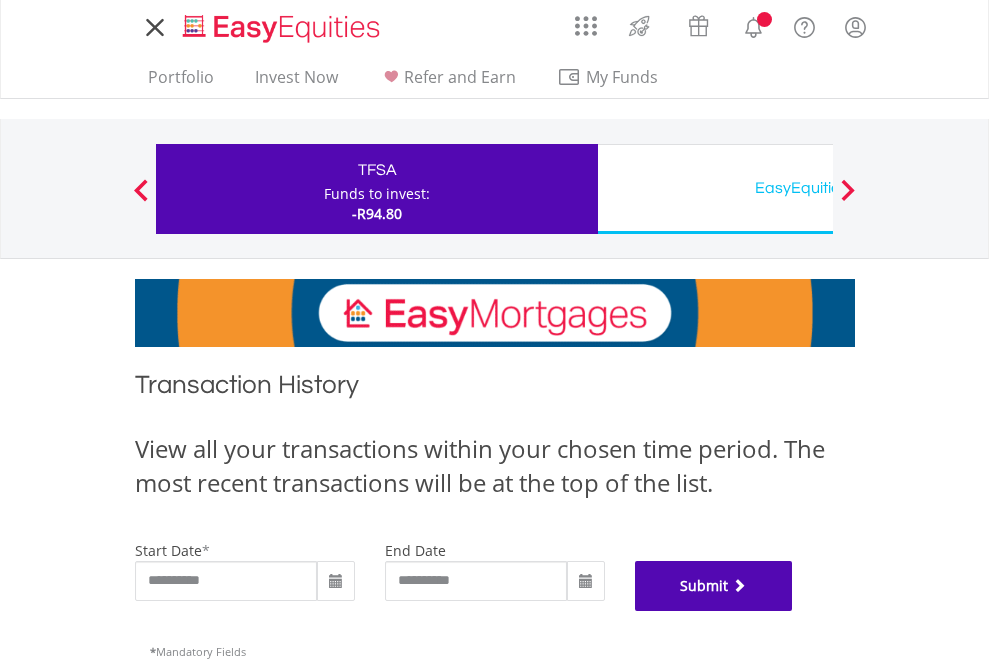 click on "Submit" at bounding box center [714, 586] 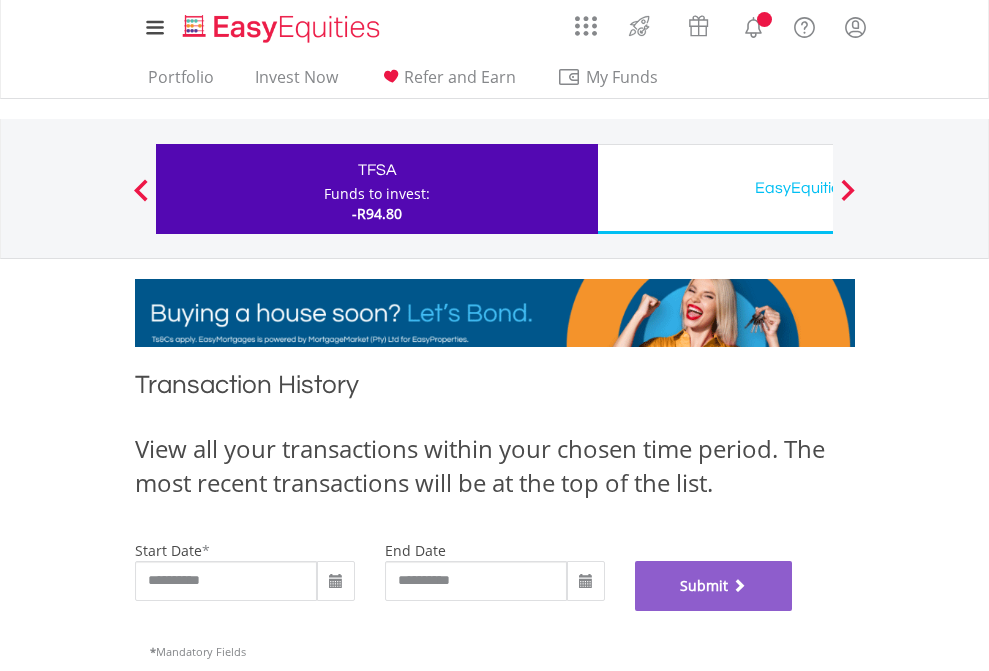 scroll, scrollTop: 811, scrollLeft: 0, axis: vertical 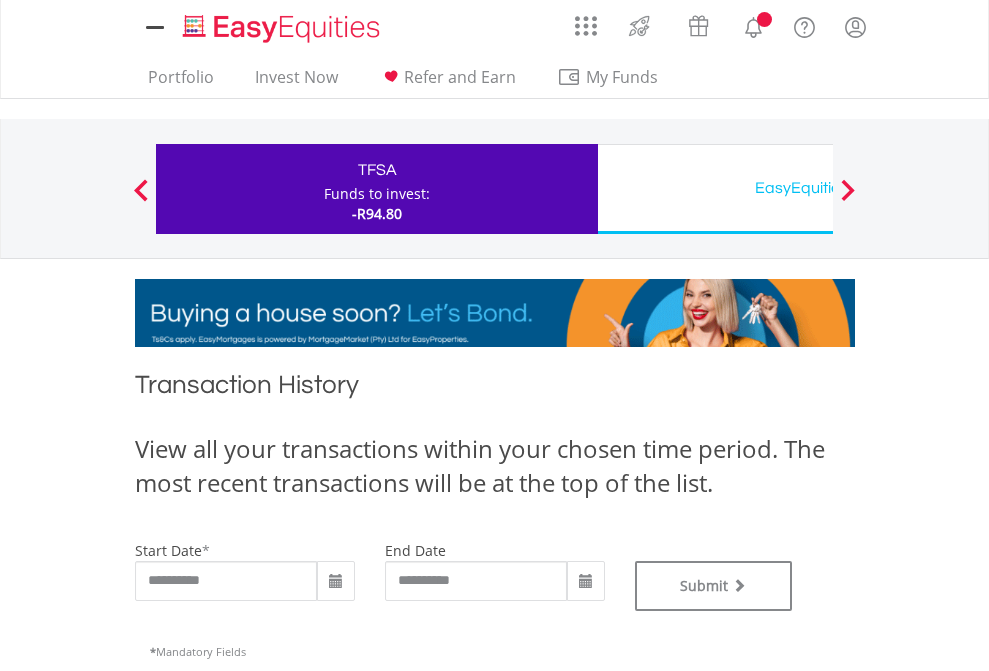 click on "EasyEquities USD" at bounding box center [818, 188] 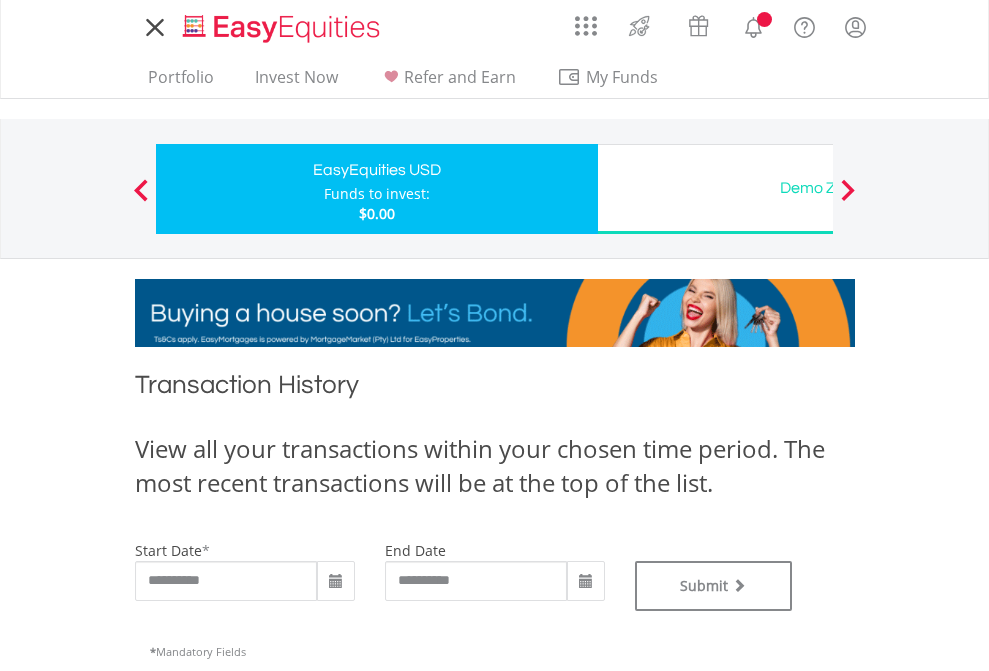 scroll, scrollTop: 0, scrollLeft: 0, axis: both 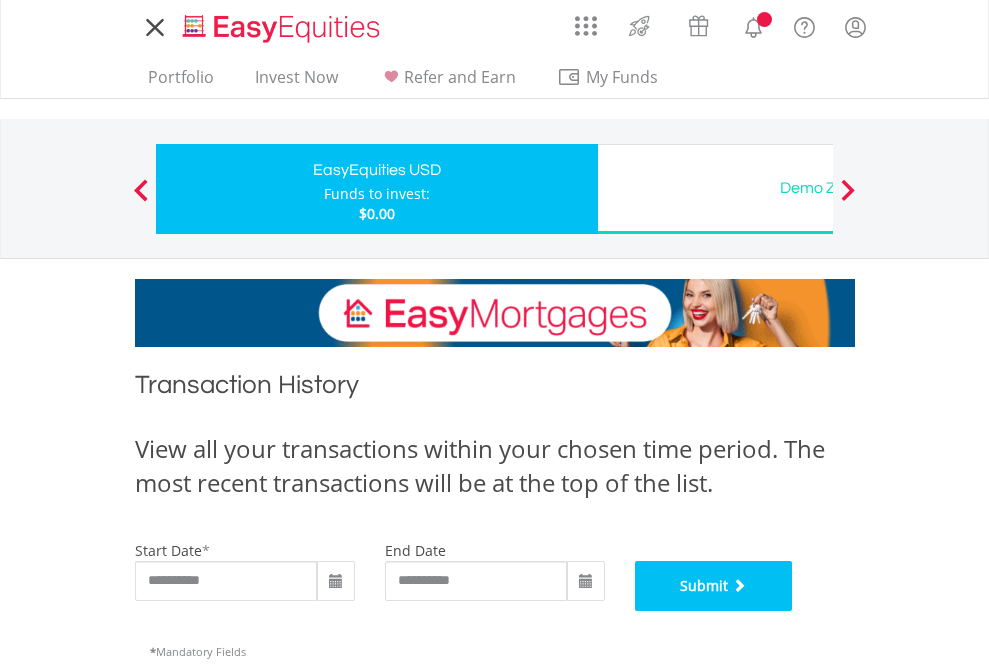 click on "Submit" at bounding box center [714, 586] 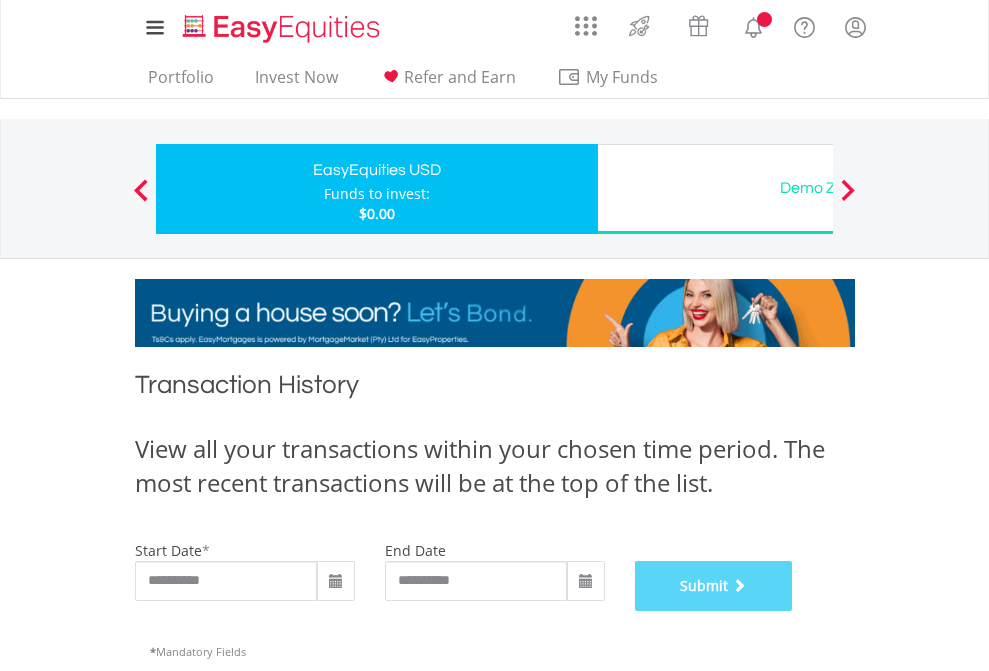 scroll, scrollTop: 811, scrollLeft: 0, axis: vertical 